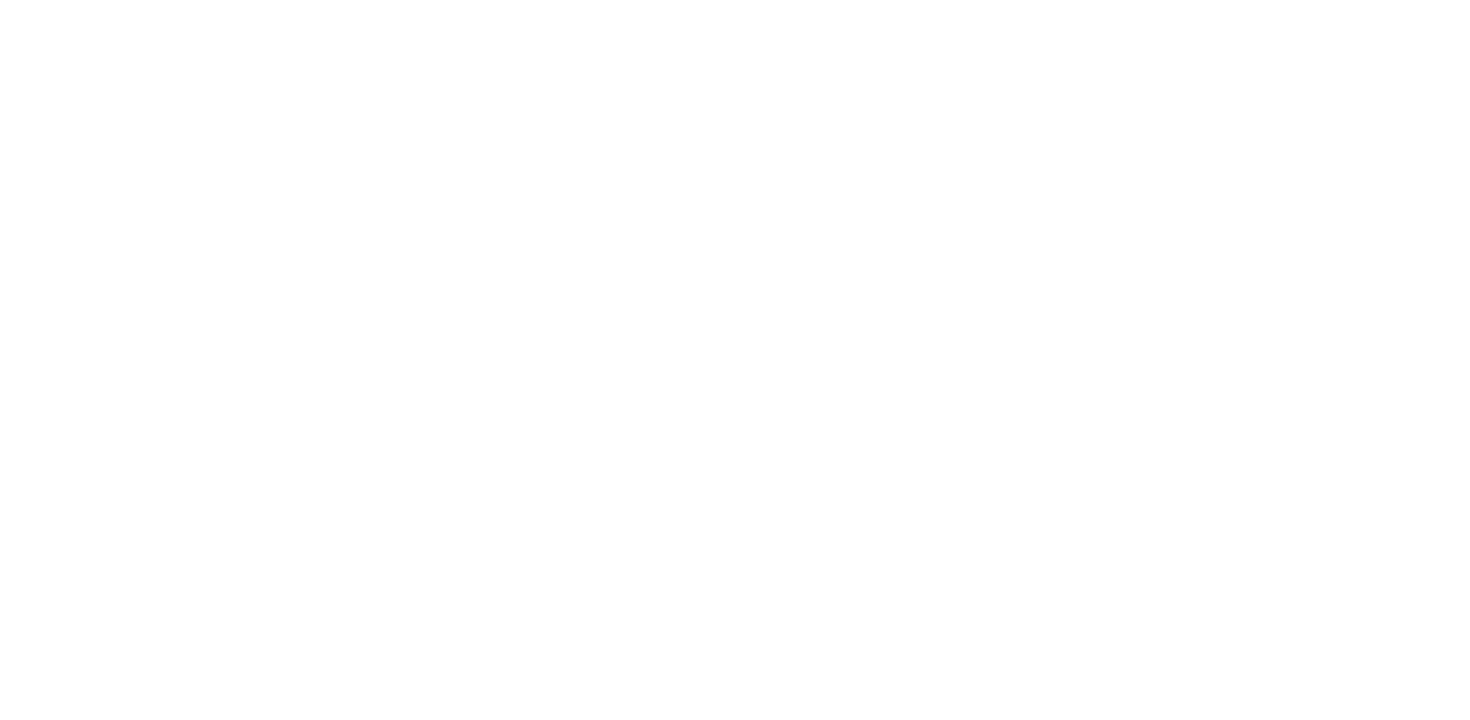 scroll, scrollTop: 0, scrollLeft: 0, axis: both 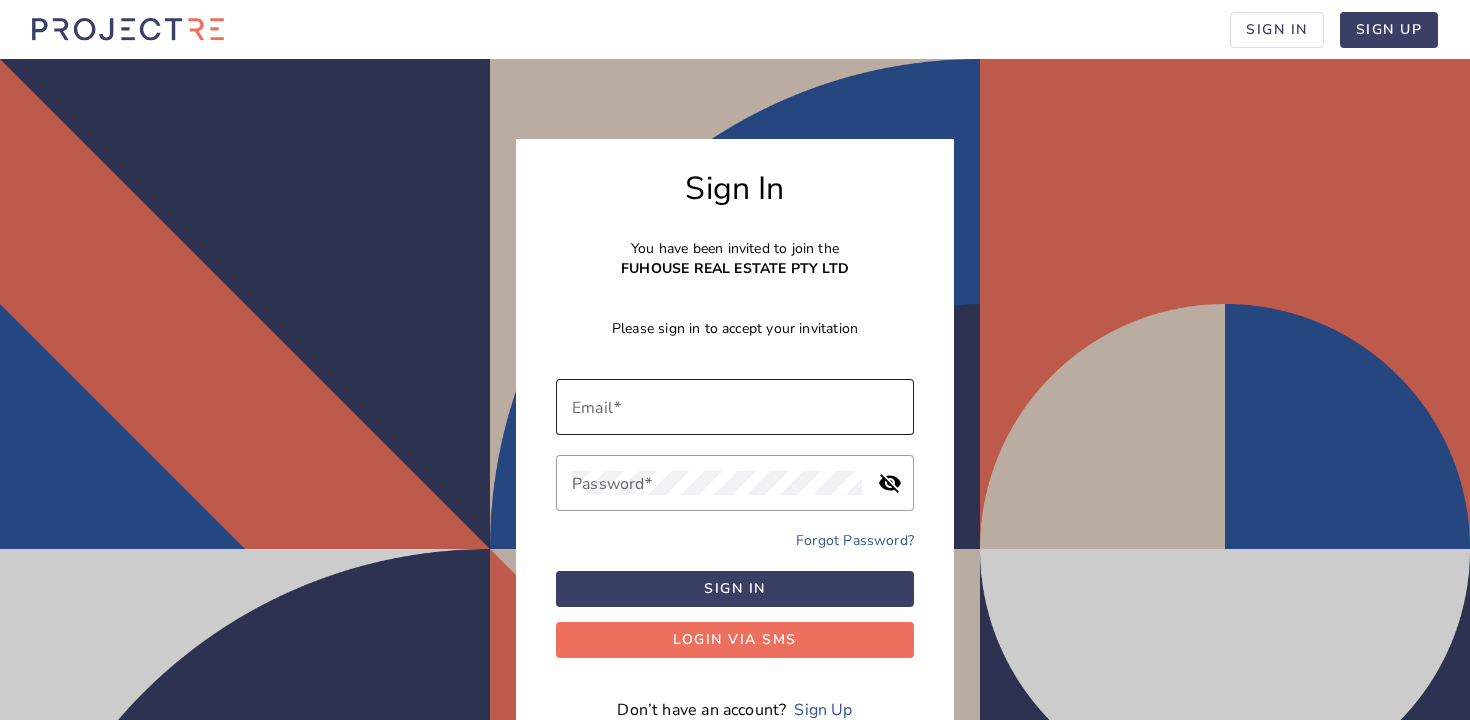click on "Email" at bounding box center (592, 408) 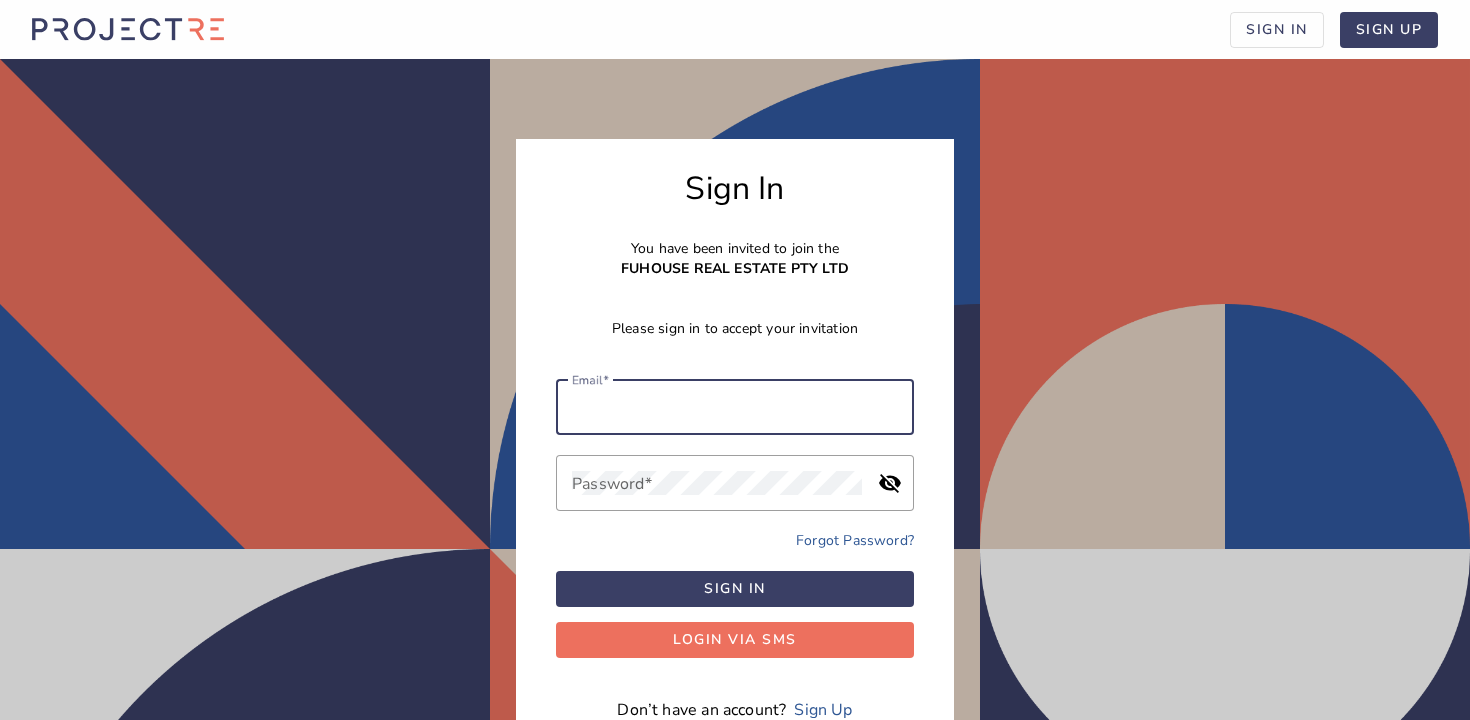 click on "Email" at bounding box center [735, 407] 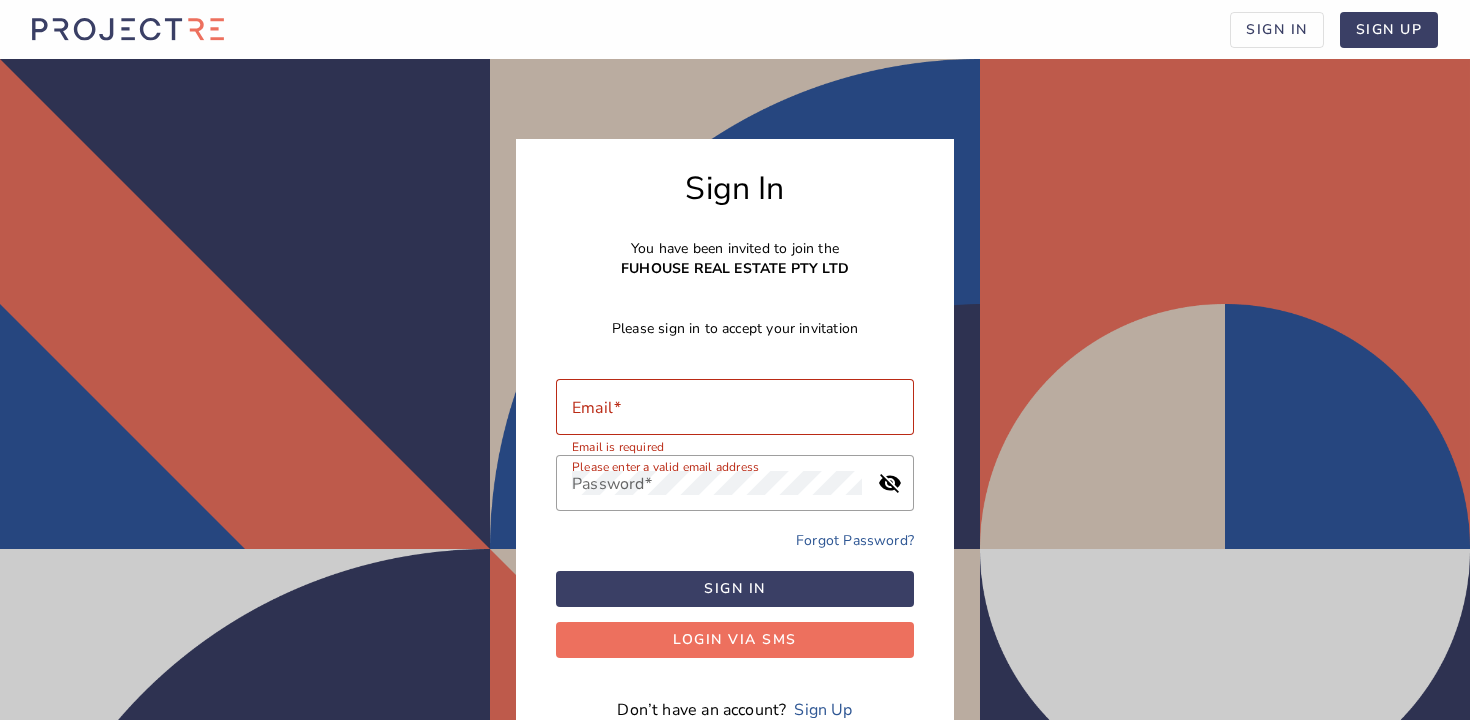 type on "[EMAIL]" 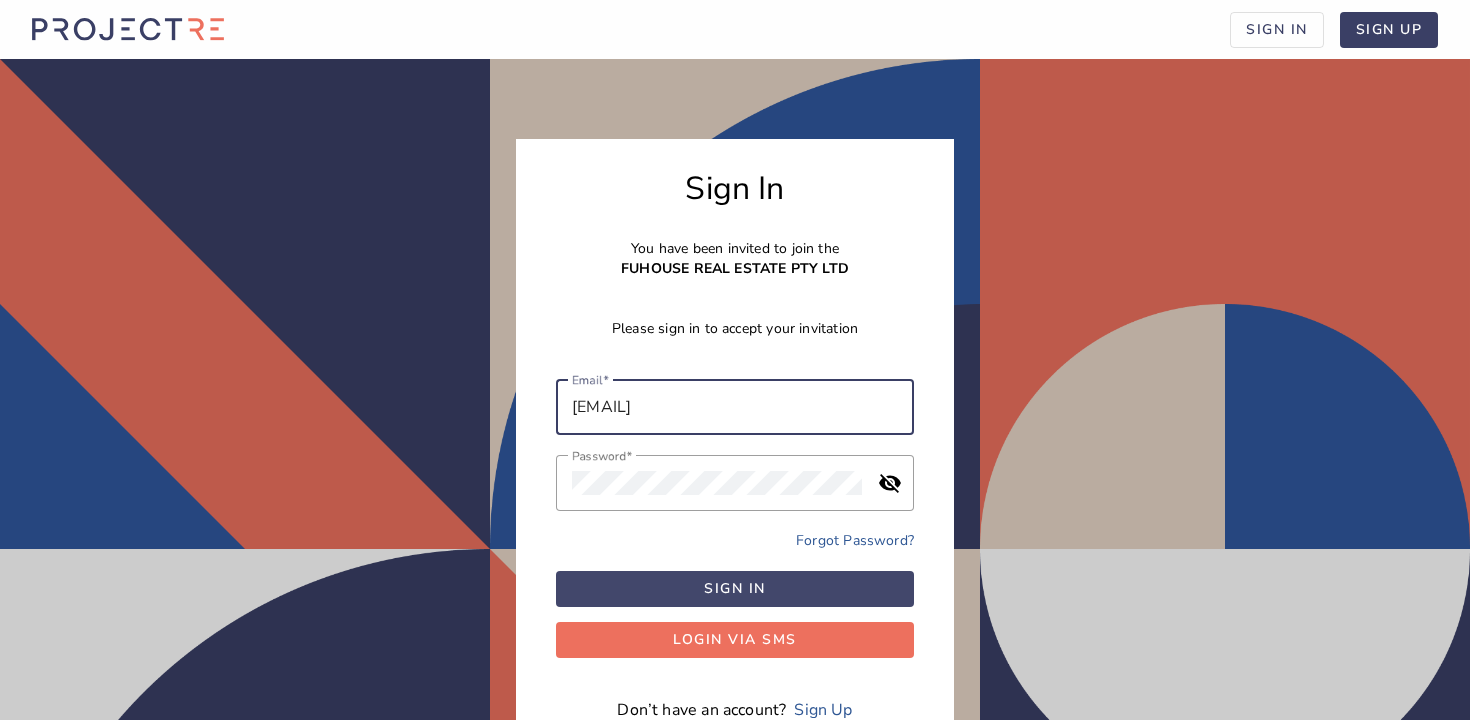 click at bounding box center [735, 589] 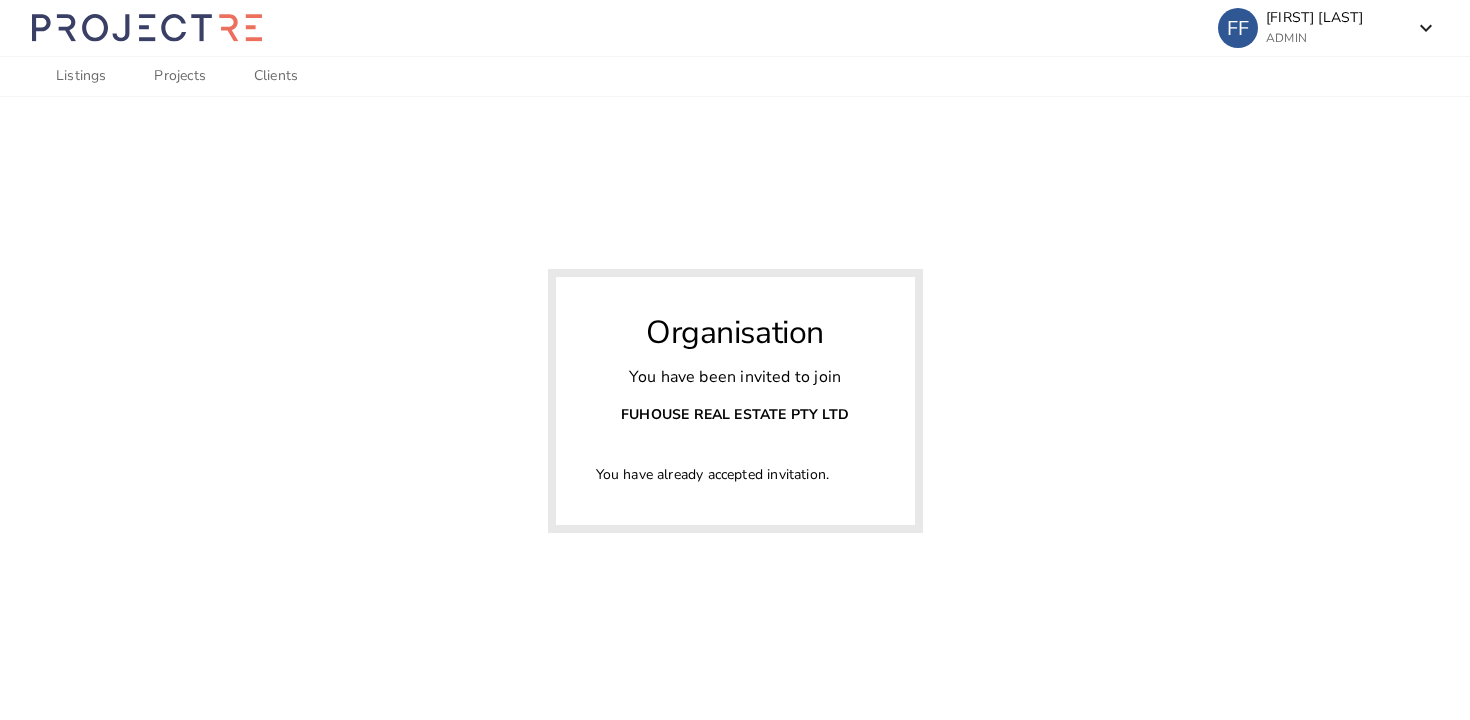 scroll, scrollTop: 0, scrollLeft: 0, axis: both 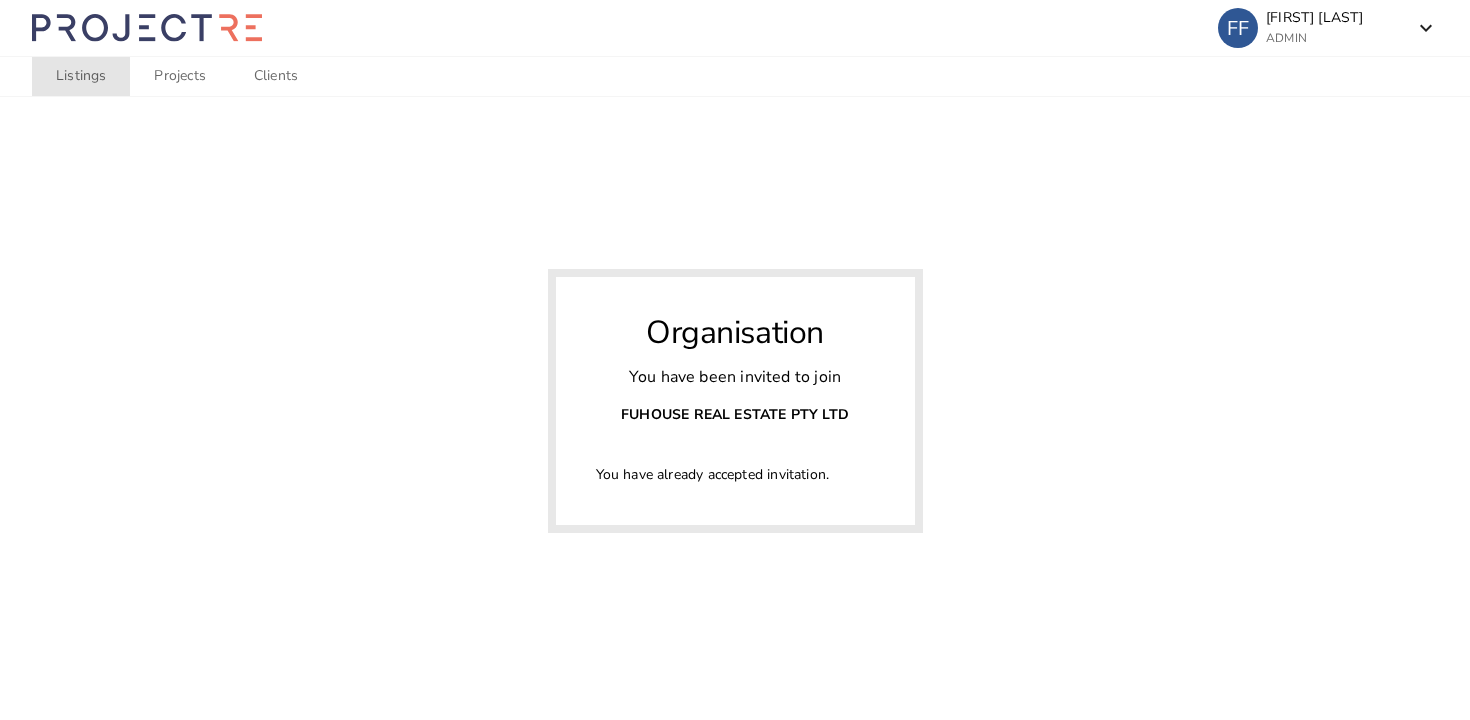 click on "Listings" at bounding box center [81, 76] 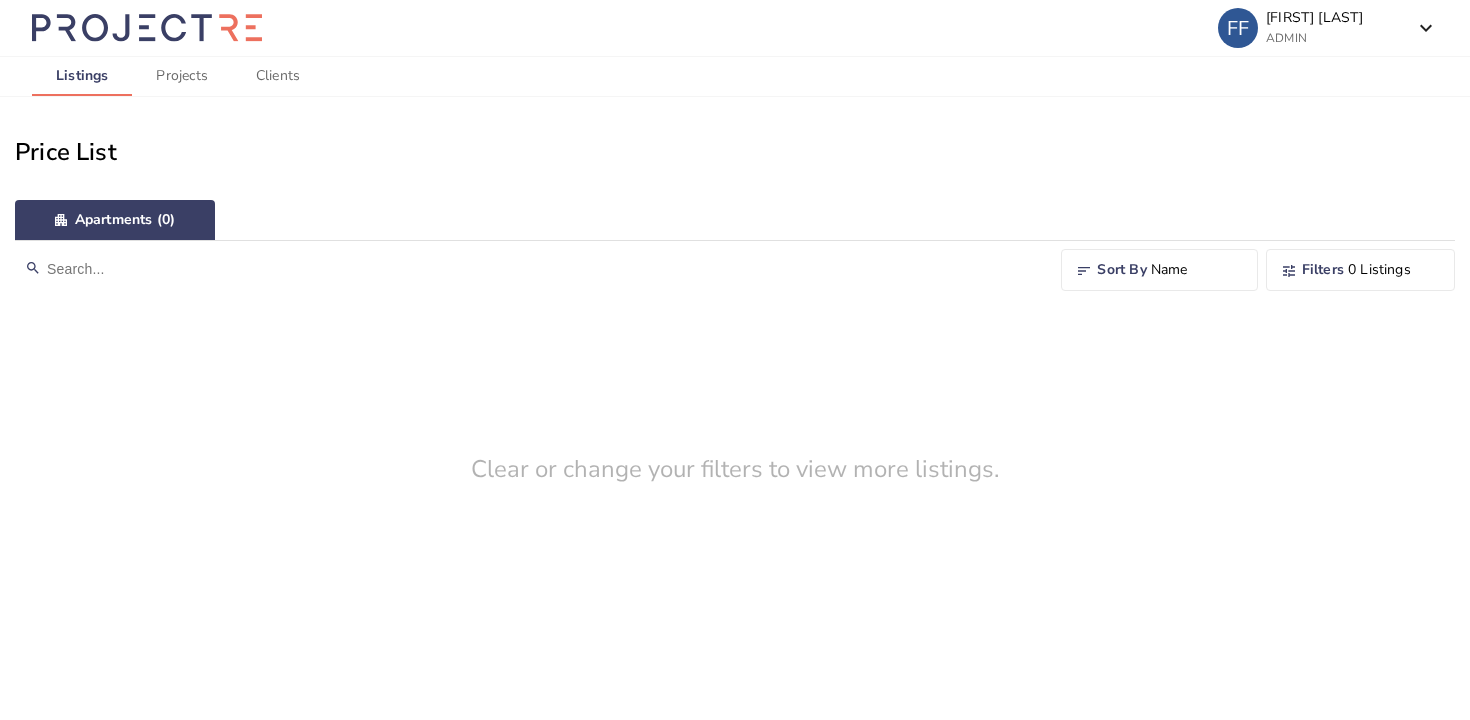 click on "Projects" at bounding box center [181, 76] 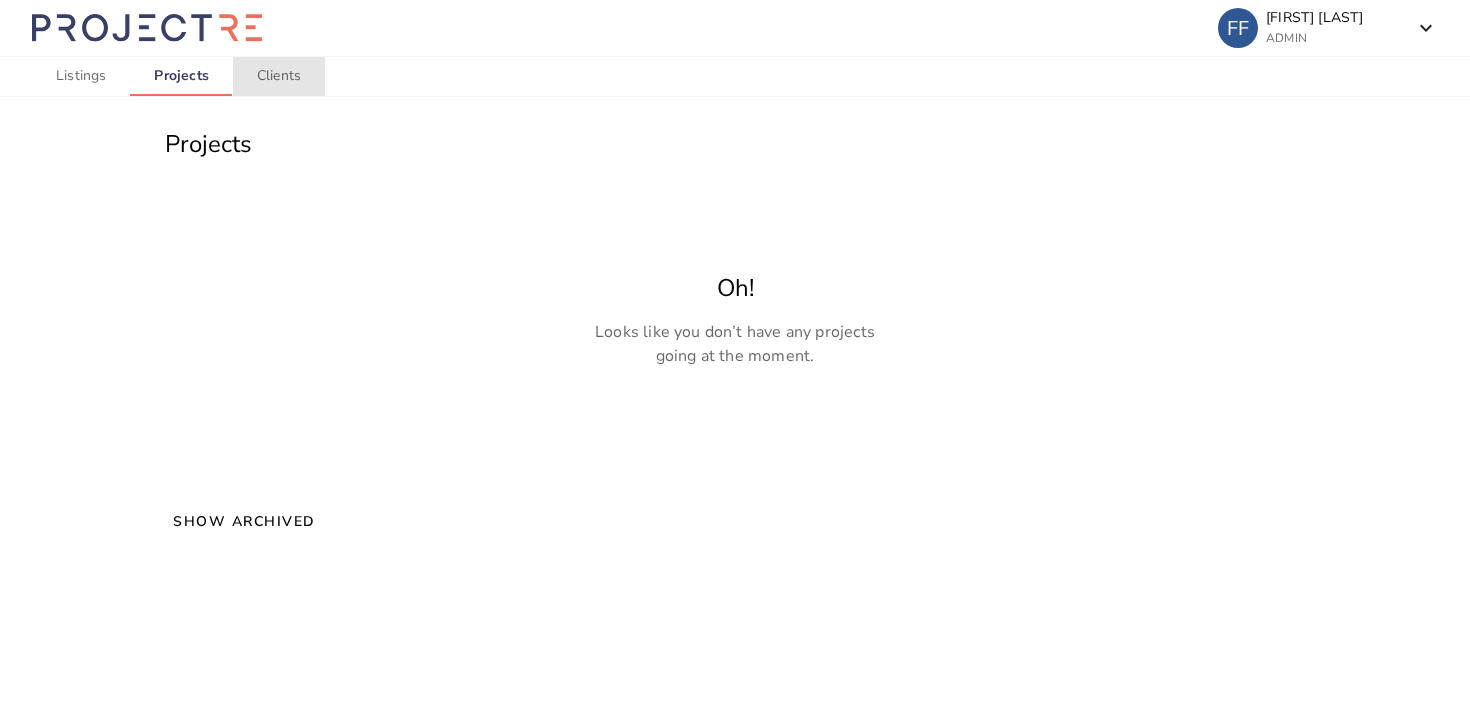 click on "Clients" at bounding box center (279, 76) 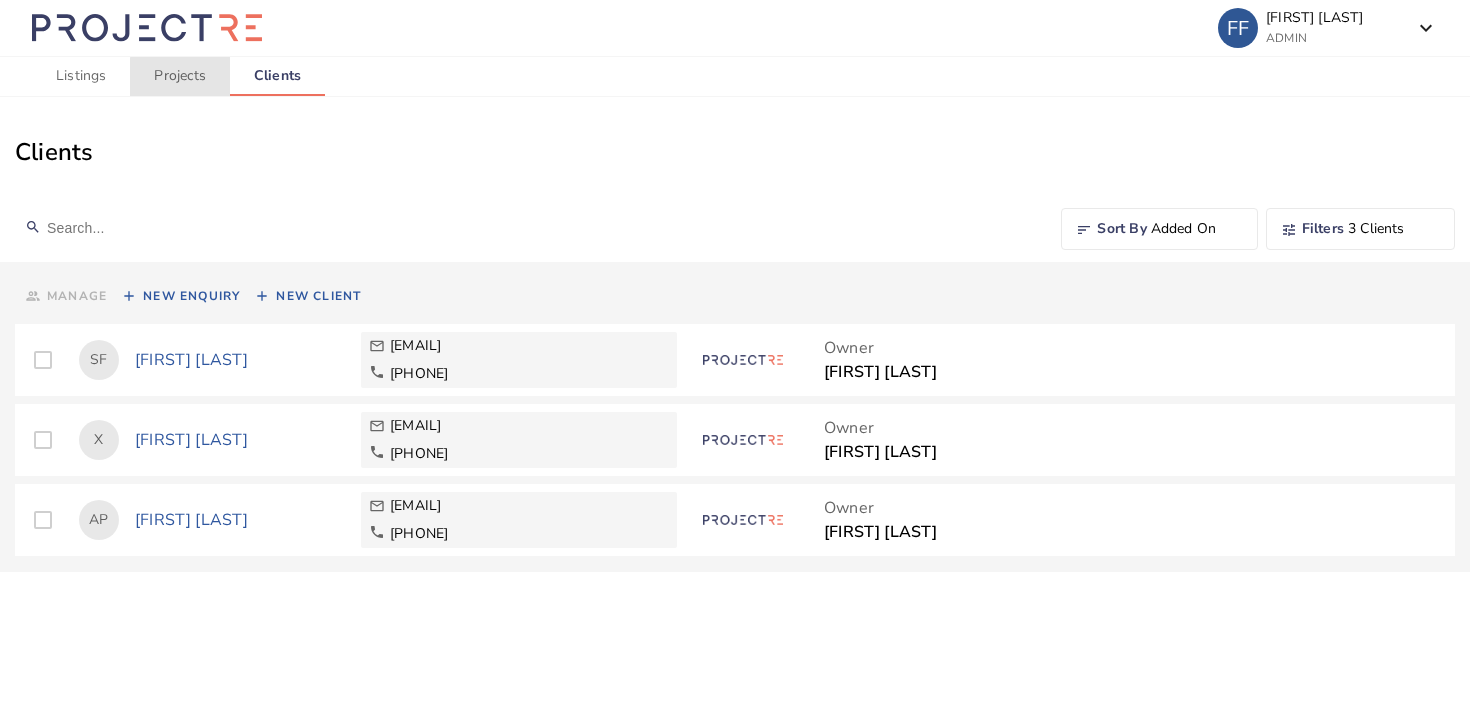 click on "Projects" at bounding box center [179, 76] 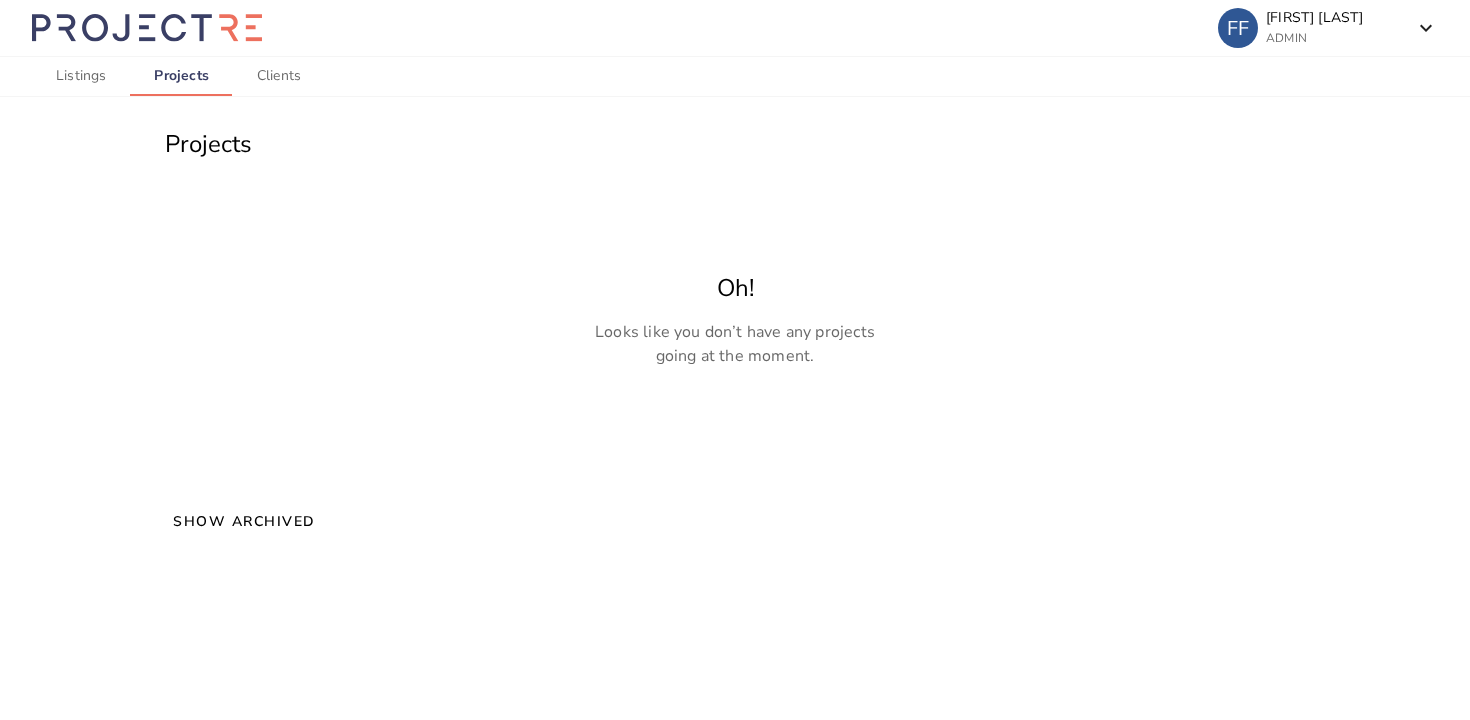 click on "Clients" at bounding box center [279, 76] 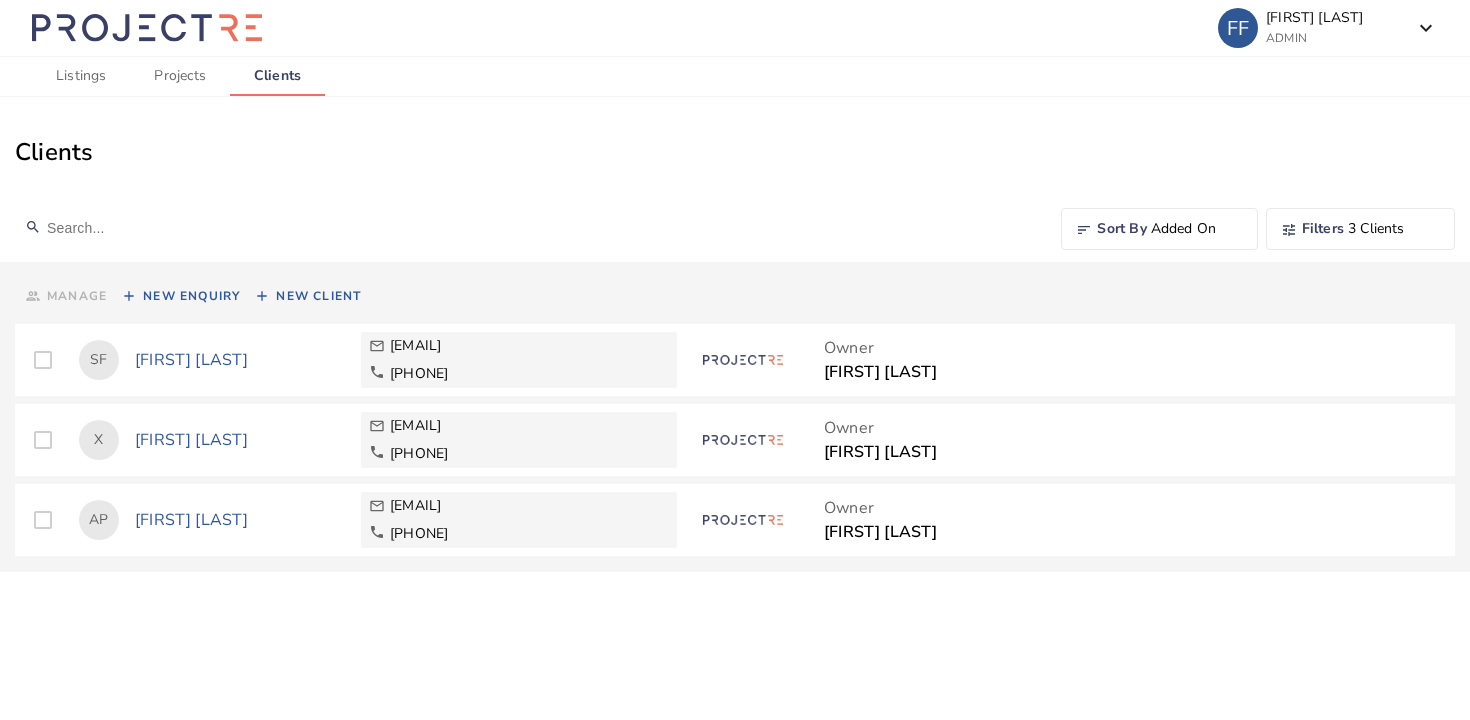 click on "Projects" at bounding box center (179, 76) 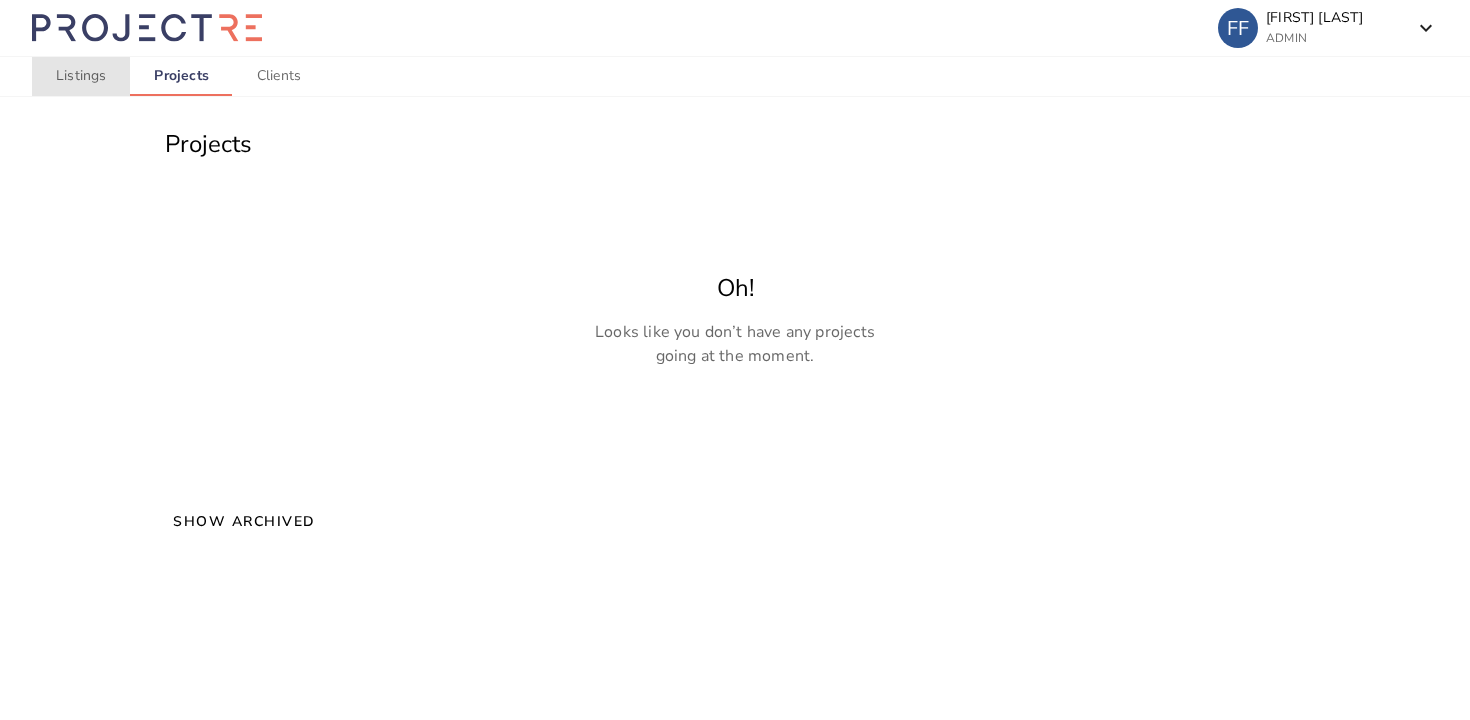 click on "Listings" at bounding box center (81, 76) 